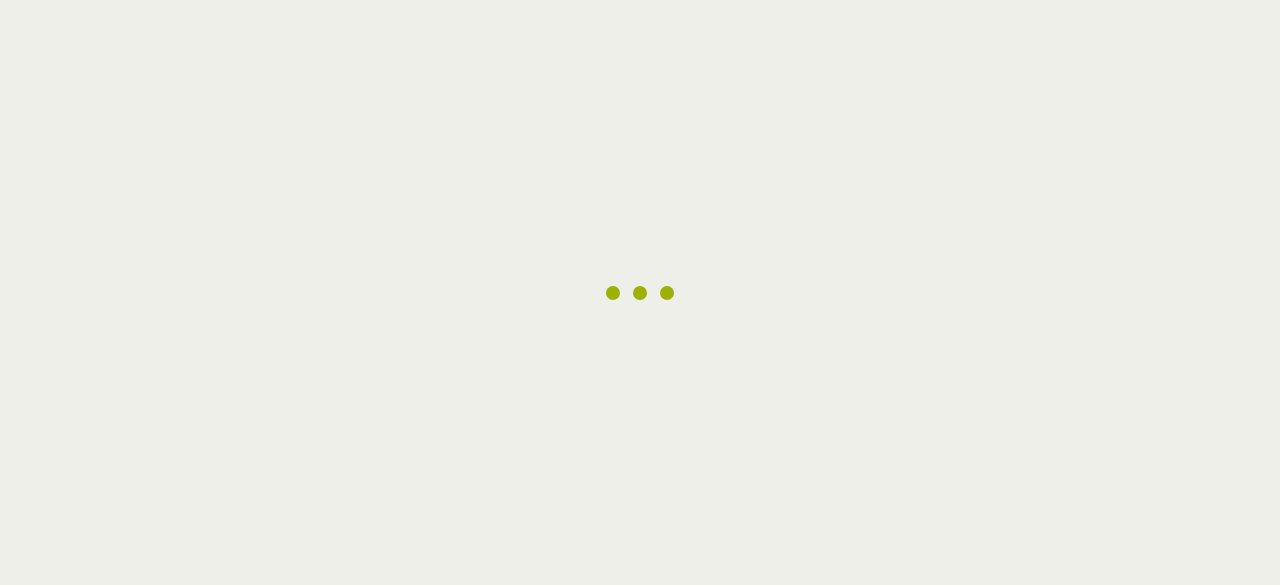 scroll, scrollTop: 0, scrollLeft: 0, axis: both 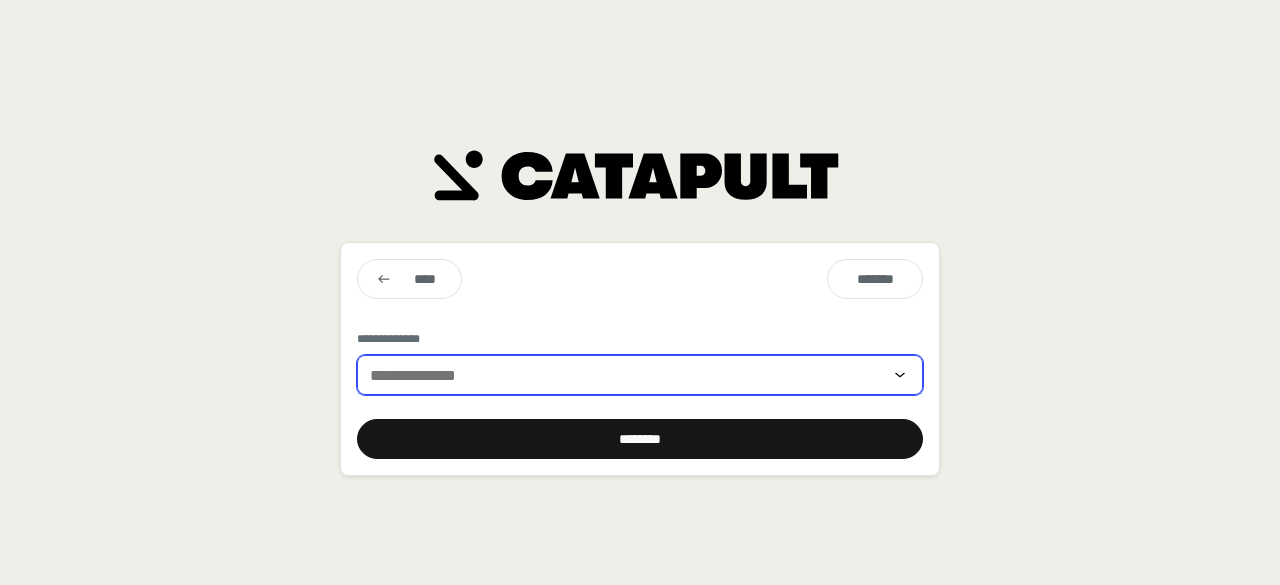 click at bounding box center (626, 375) 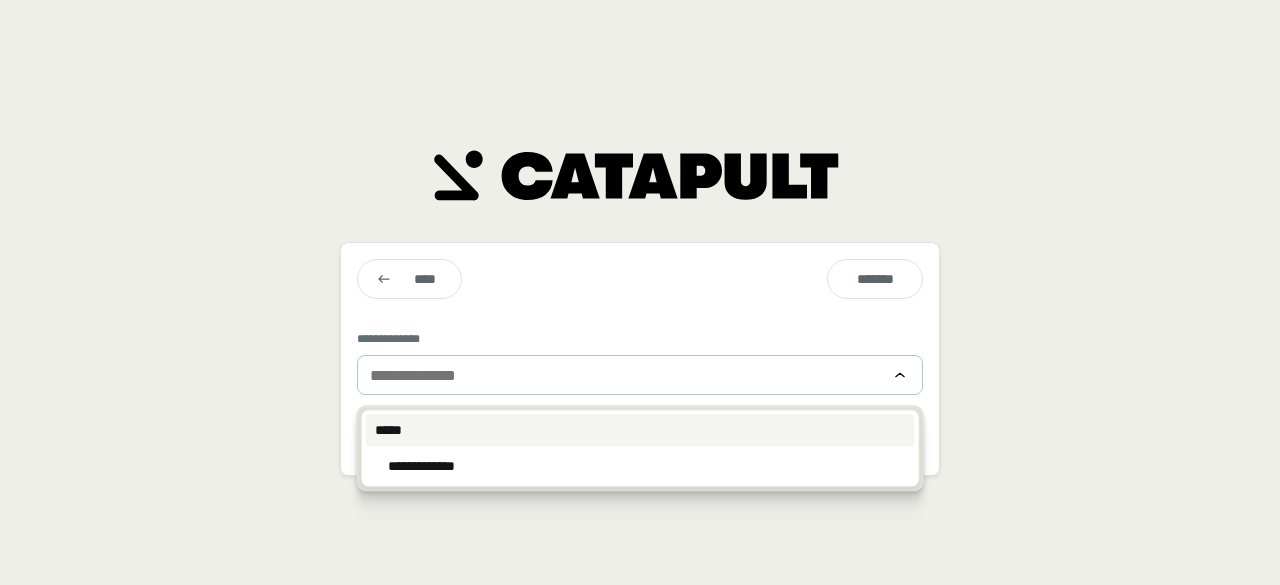 click on "*****" at bounding box center (640, 430) 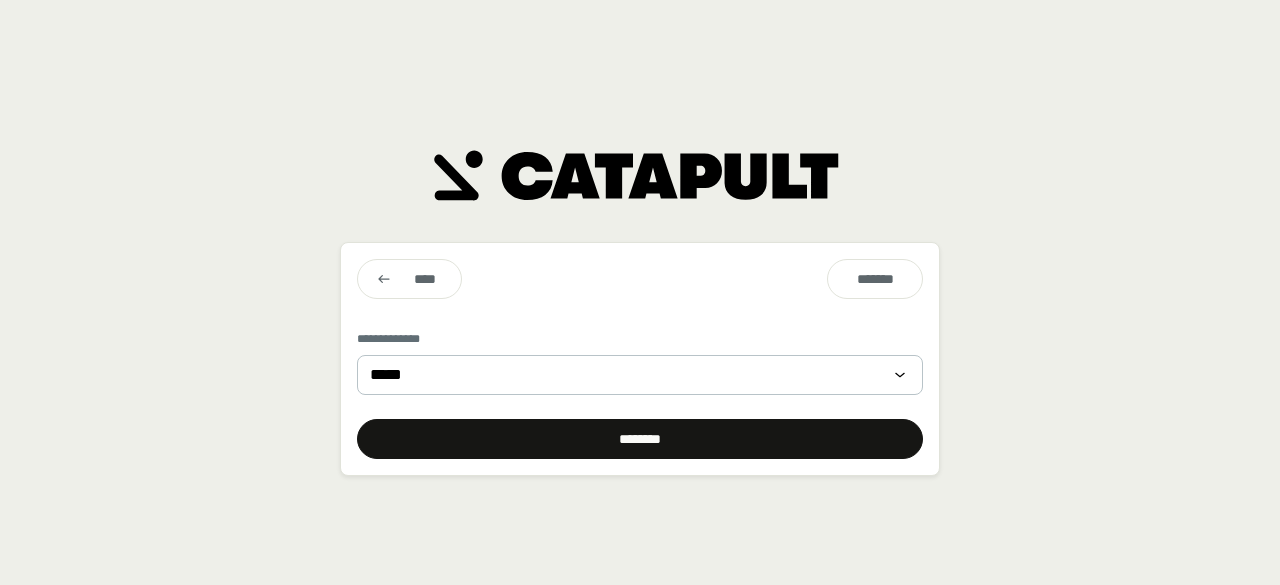 drag, startPoint x: 496, startPoint y: 462, endPoint x: 438, endPoint y: 525, distance: 85.632935 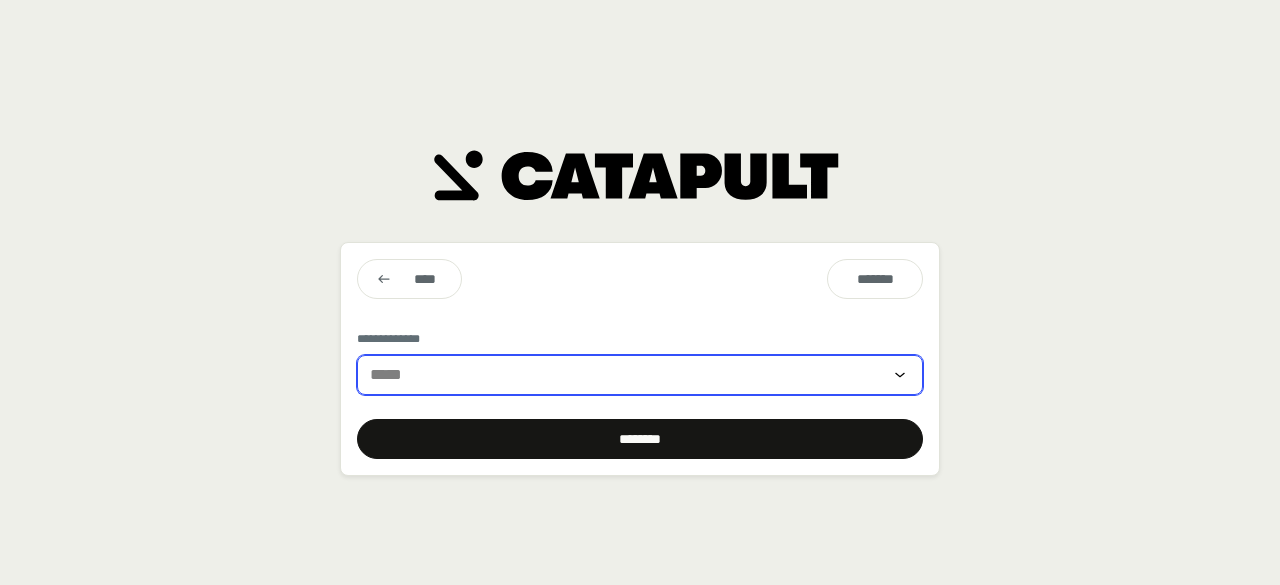click at bounding box center (626, 375) 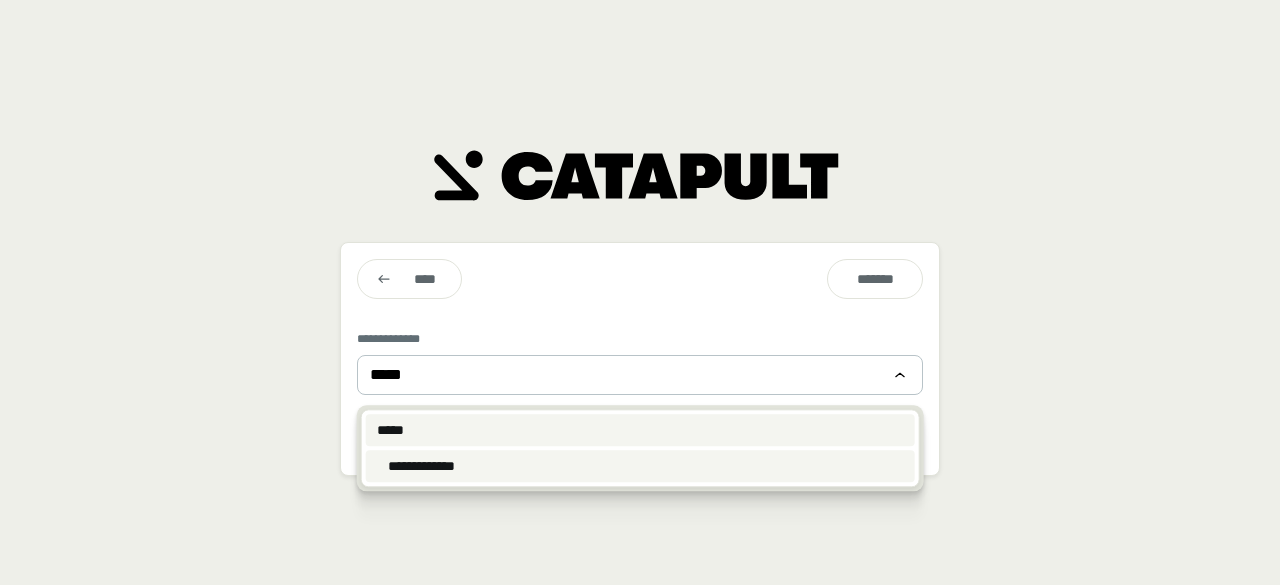 click on "**********" at bounding box center [422, 466] 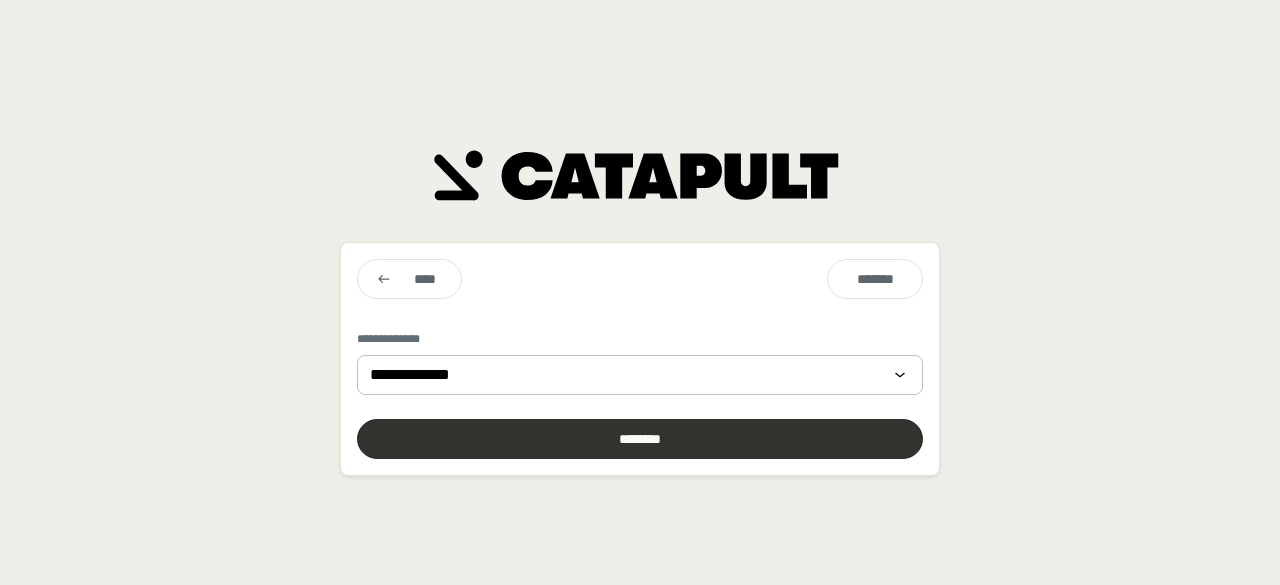 click at bounding box center (640, 439) 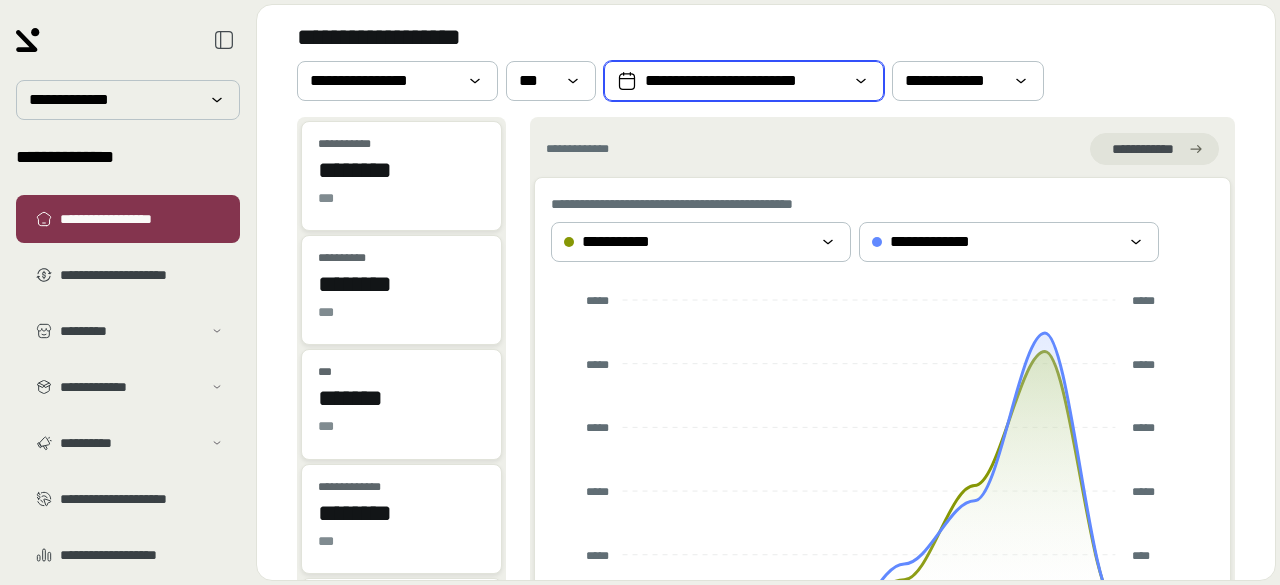 click on "**********" at bounding box center [744, 81] 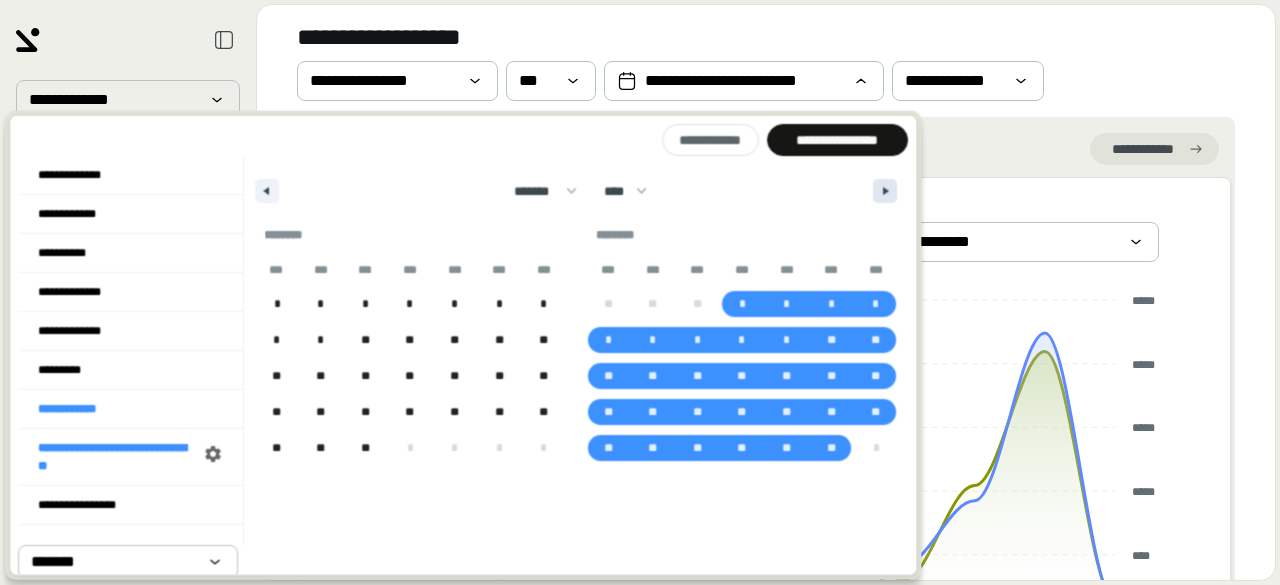click at bounding box center [885, 191] 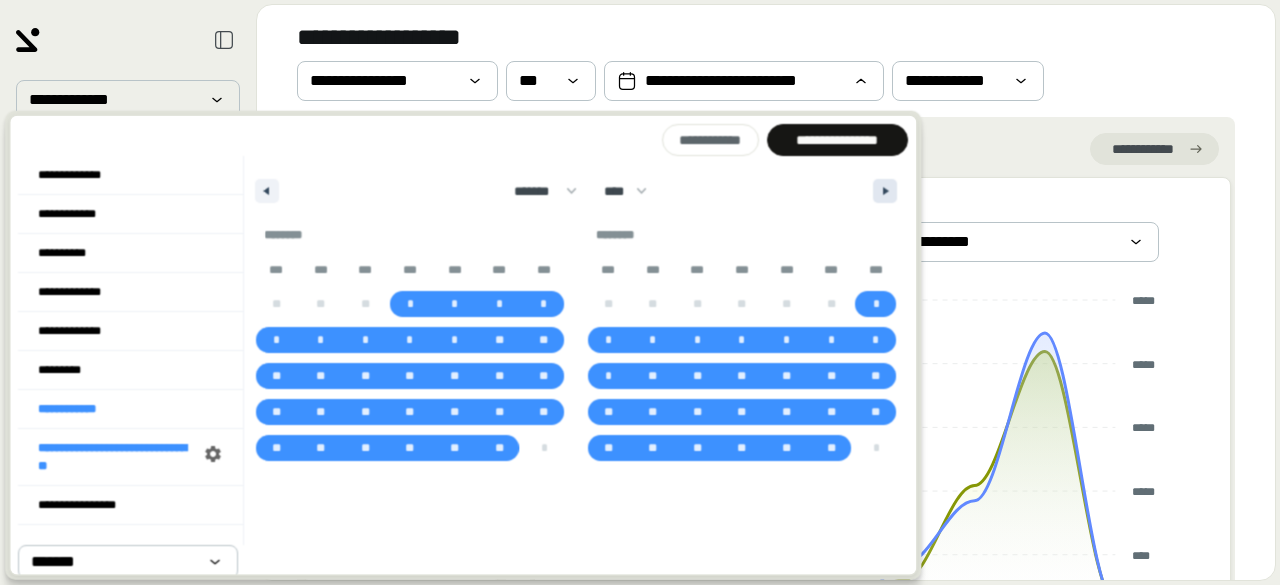 click at bounding box center (888, 191) 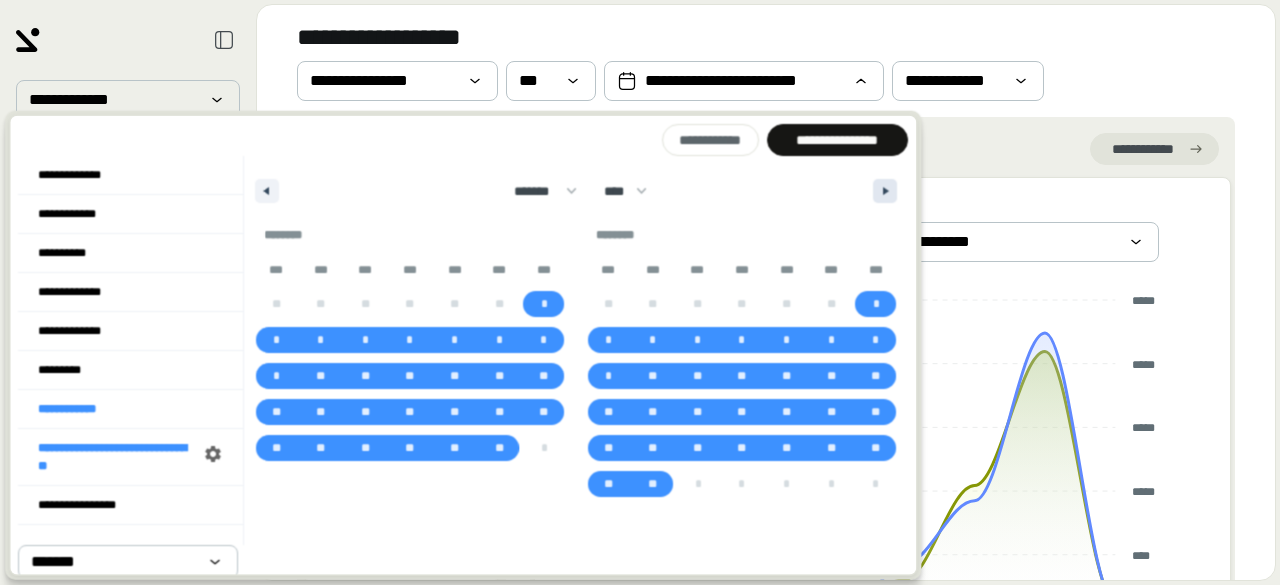 click at bounding box center [888, 191] 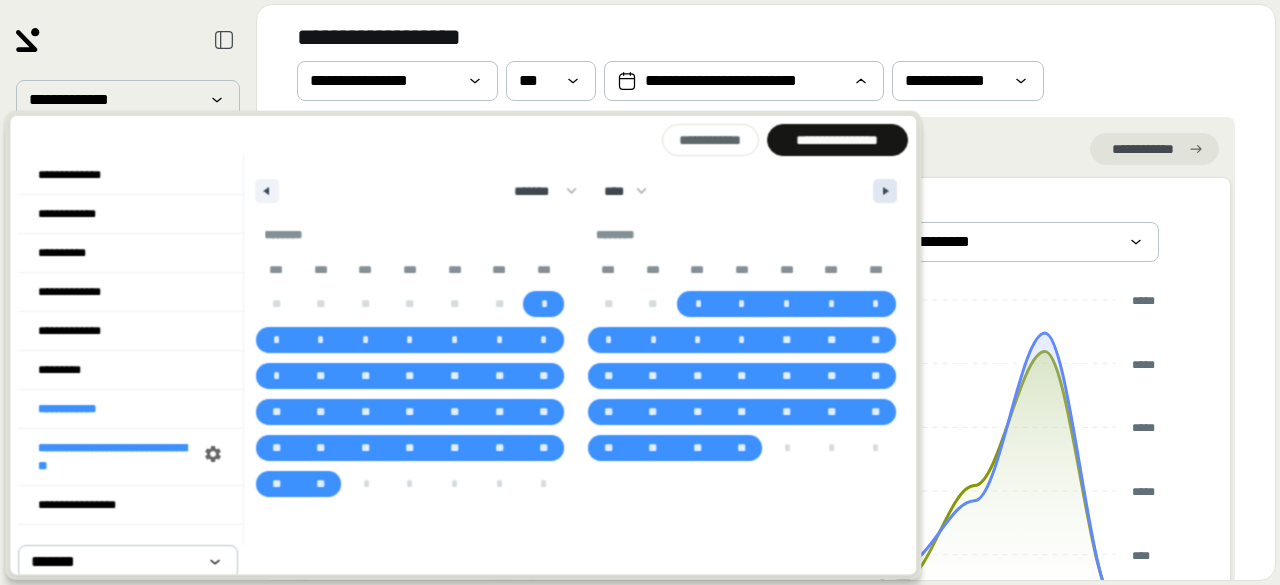 click at bounding box center [888, 191] 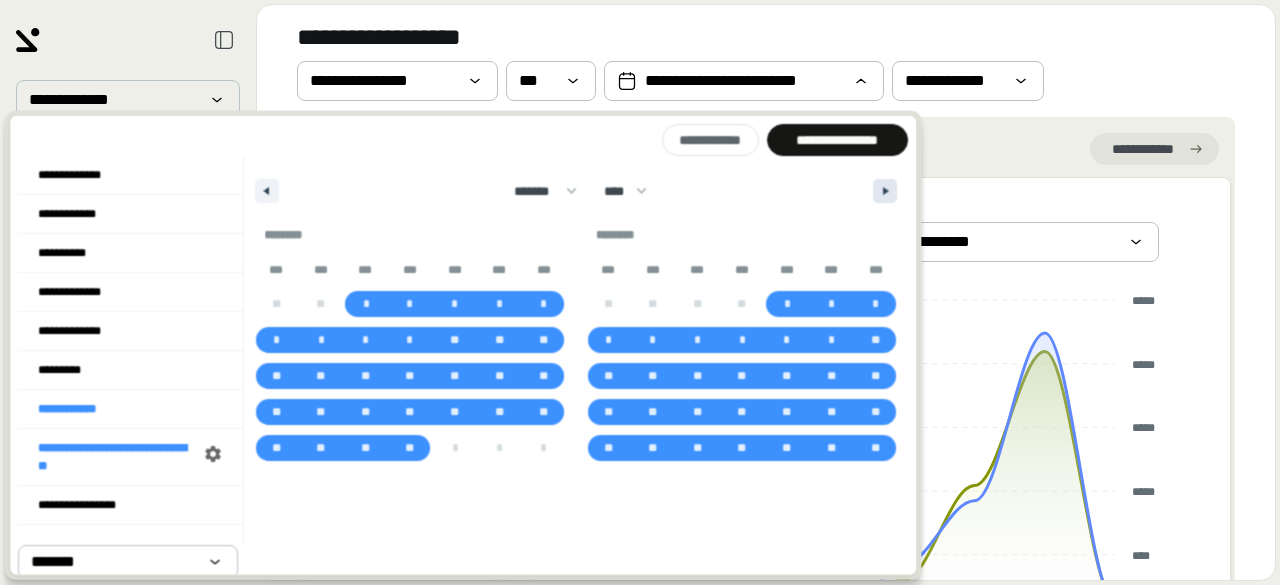 click at bounding box center (888, 191) 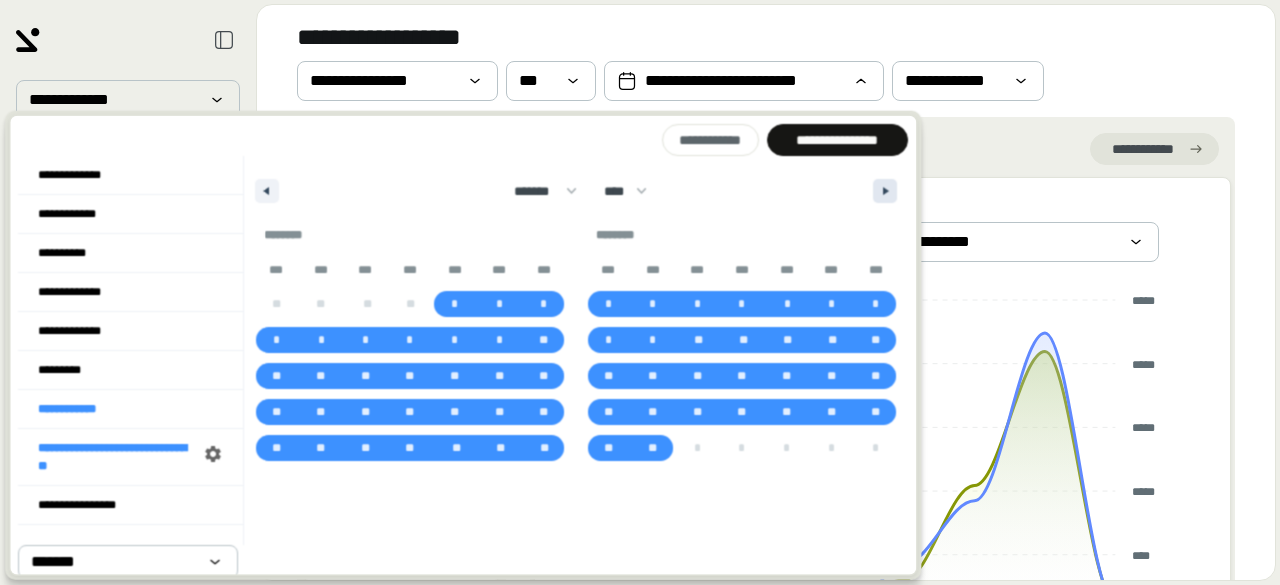 click at bounding box center [888, 191] 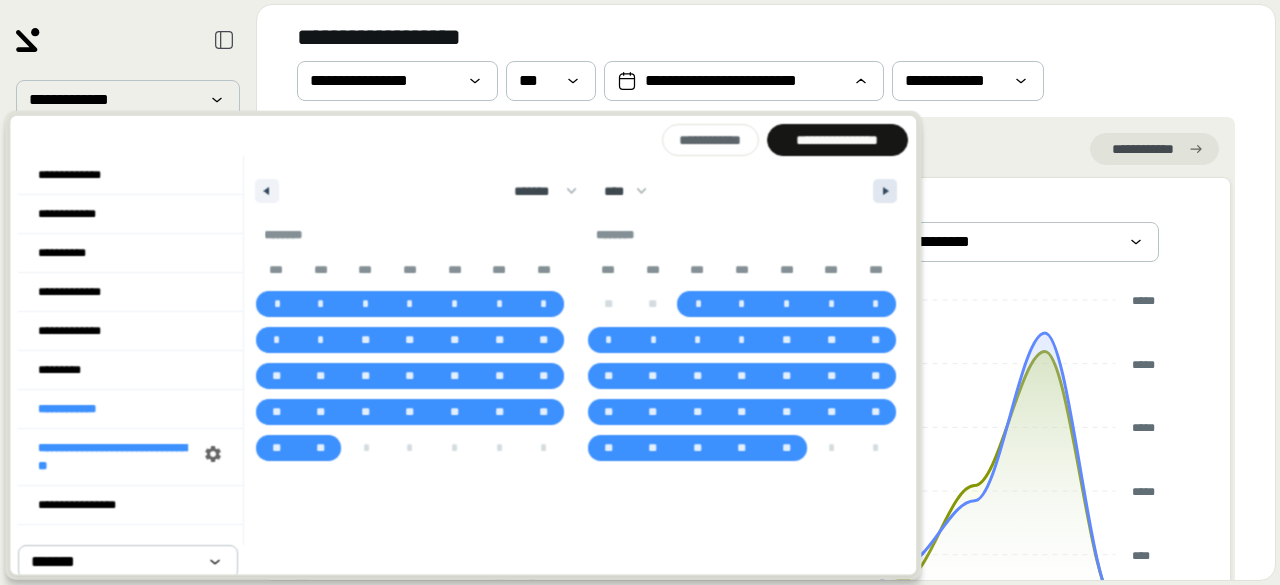 click at bounding box center (888, 191) 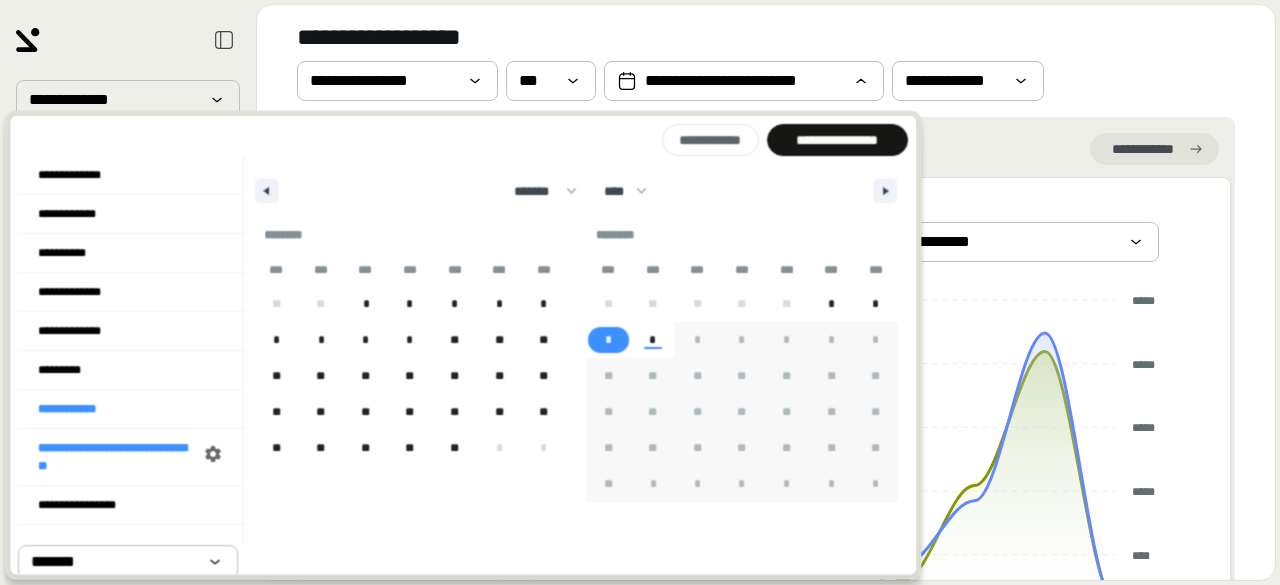 drag, startPoint x: 607, startPoint y: 337, endPoint x: 813, endPoint y: 231, distance: 231.67218 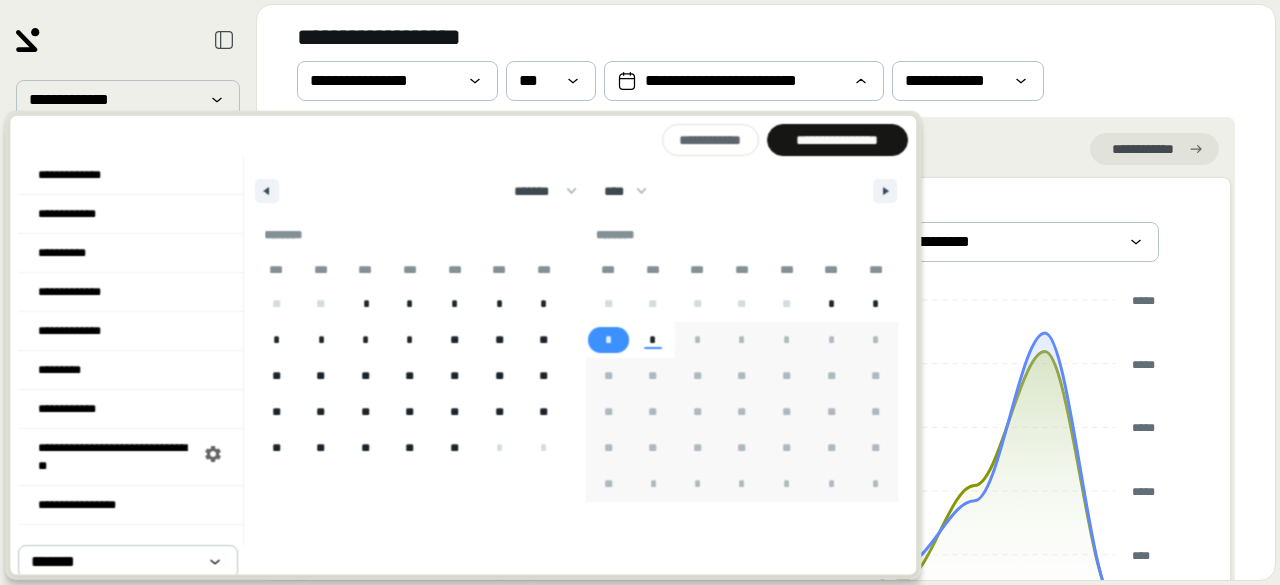 click on "**********" at bounding box center (837, 140) 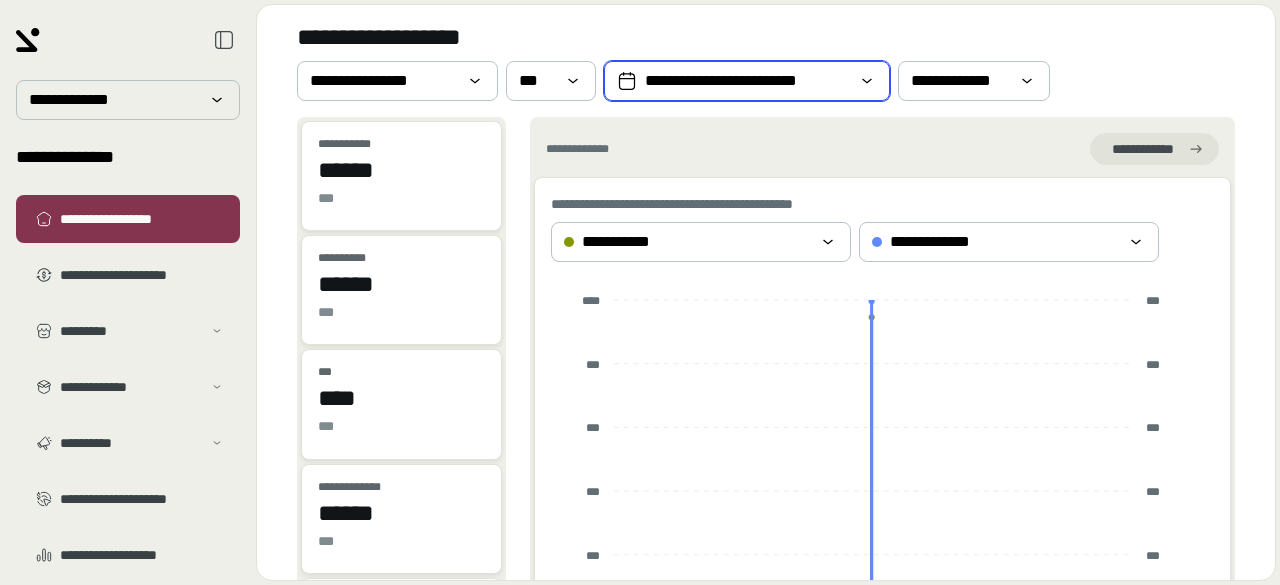 click on "**********" at bounding box center [747, 81] 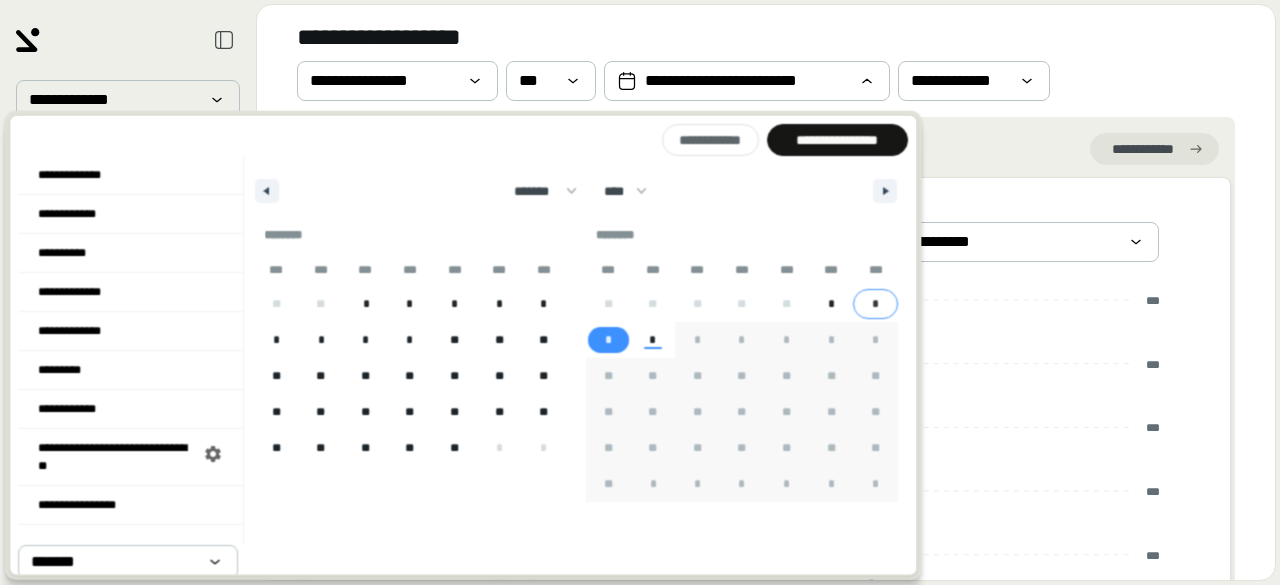 click on "*" at bounding box center (876, 304) 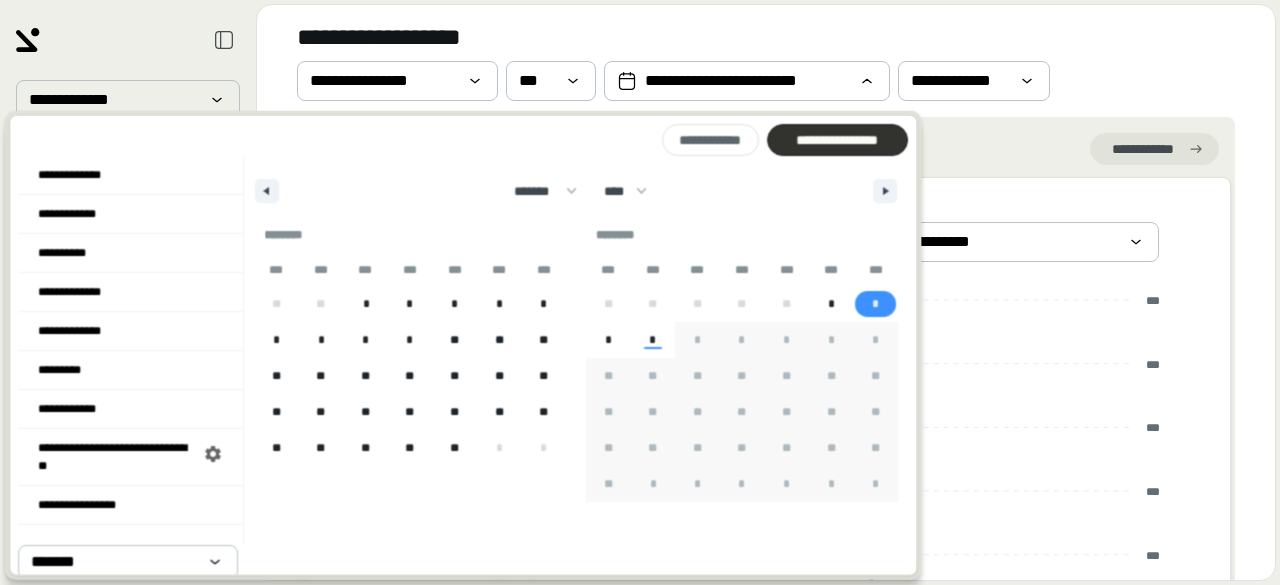 click on "**********" at bounding box center (837, 140) 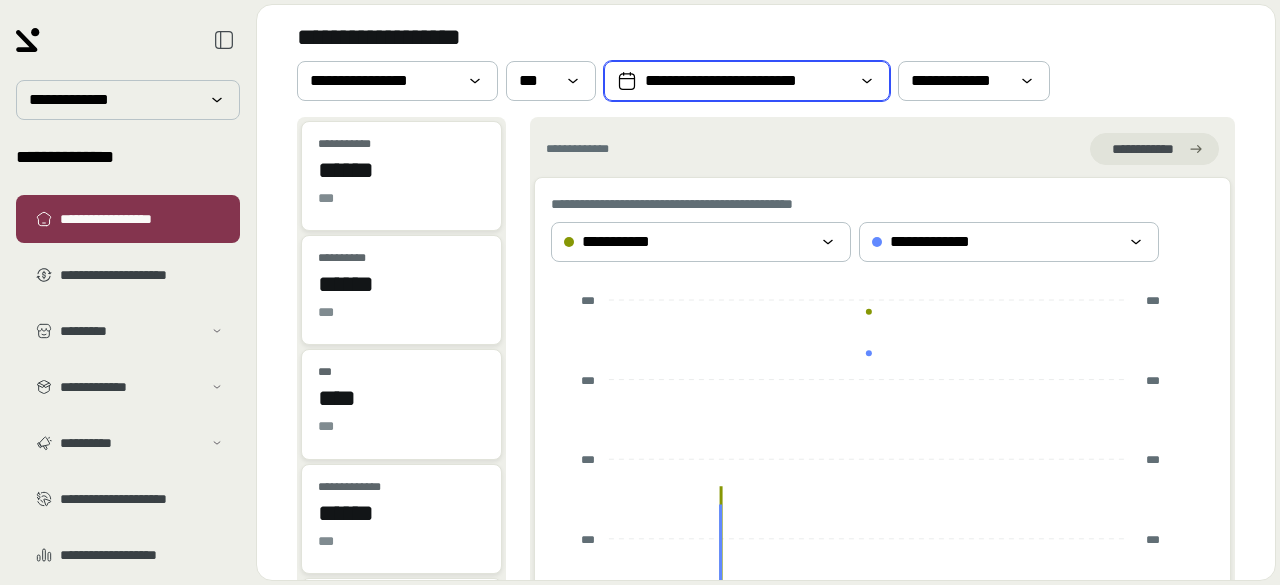 click on "**********" at bounding box center (747, 81) 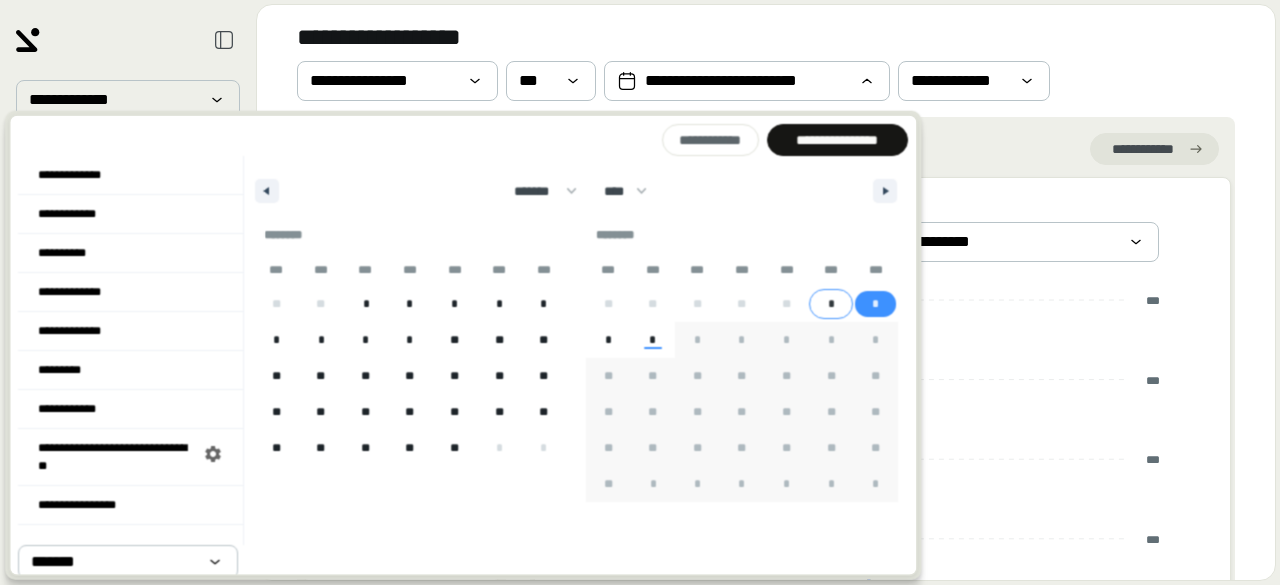 click on "*" at bounding box center (831, 304) 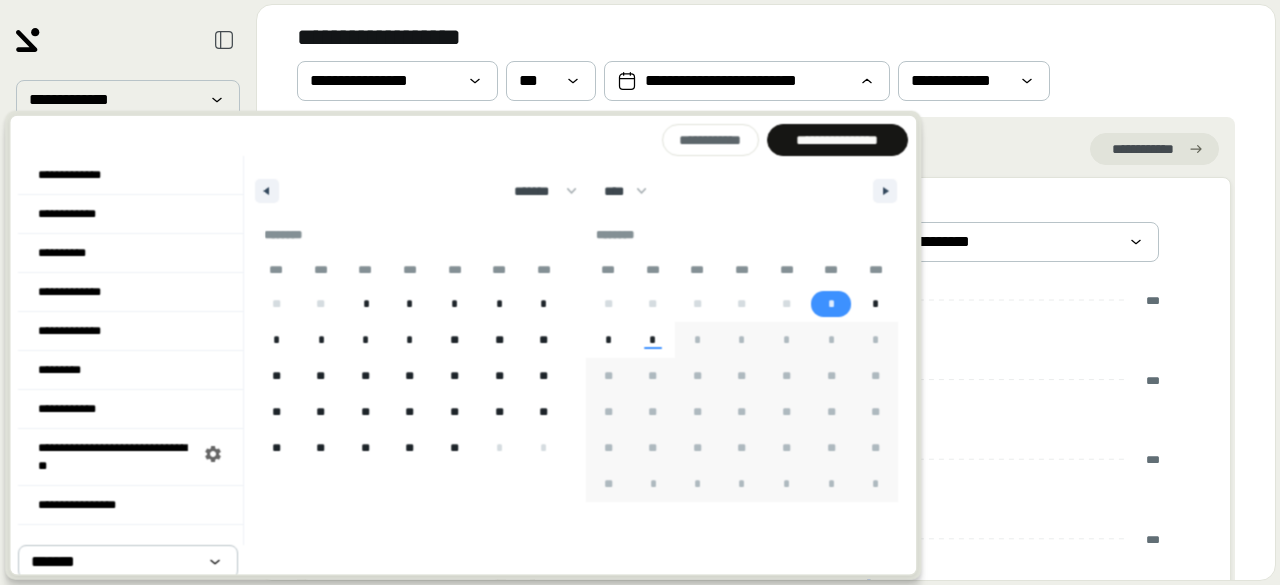 click on "******* ******** ***** ***** *** **** **** ****** ********* ******* ******** ******** **** **** **** **** **** **** **** **** **** **** **** **** **** **** **** **** **** **** **** **** **** **** **** **** **** **** **** **** **** **** **** **** **** **** **** **** **** **** **** **** **** **** **** **** **** **** **** **** **** **** **** **** **** **** **** **** **** **** **** **** **** **** **** **** **** **** **** **** **** **** **** **** **** **** **** **** **** **** **** **** **** **** **** **** **** **** **** **** **** **** **** **** **** **** **** **** **** **** **** **** ****" at bounding box center (576, 186) 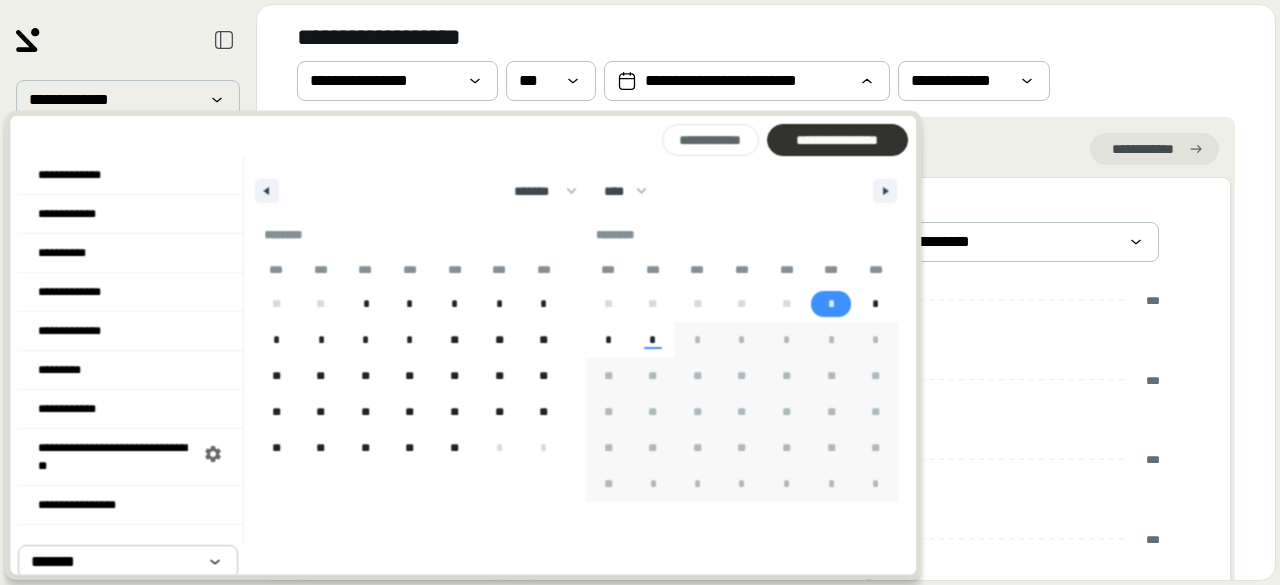 click on "**********" at bounding box center [837, 140] 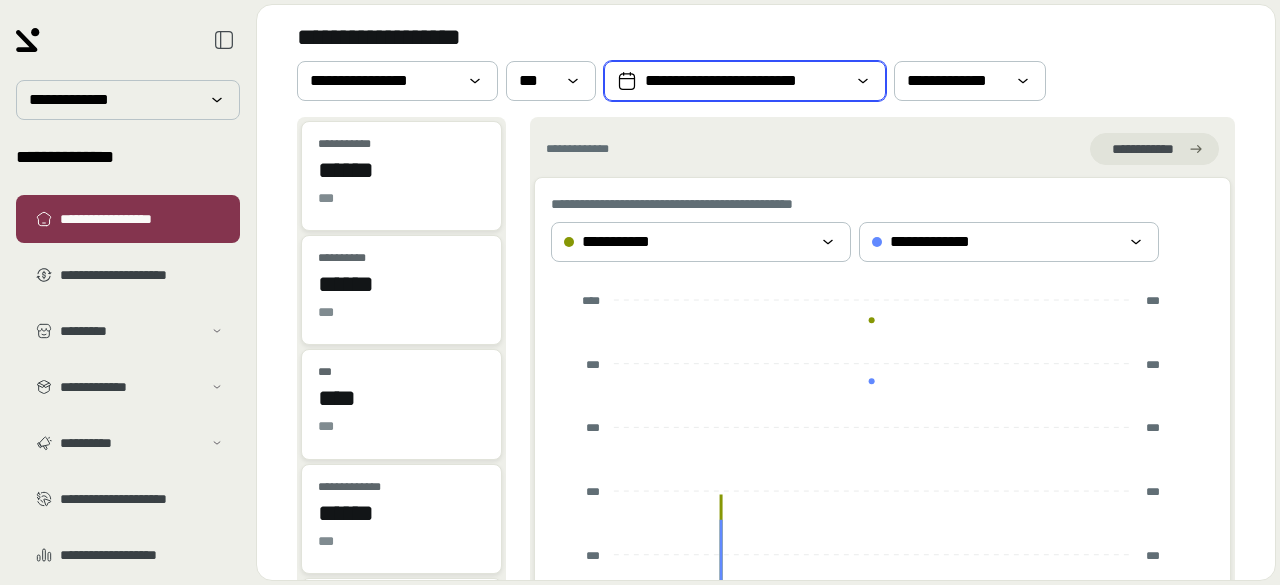 click on "**********" at bounding box center (745, 81) 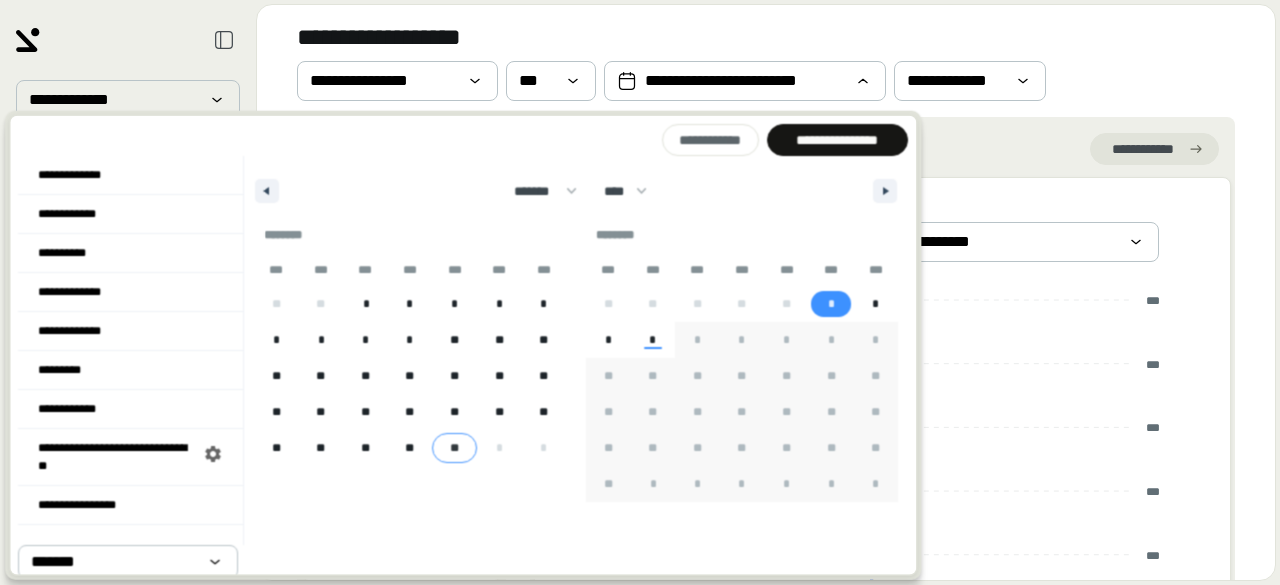 click on "**" at bounding box center [455, 448] 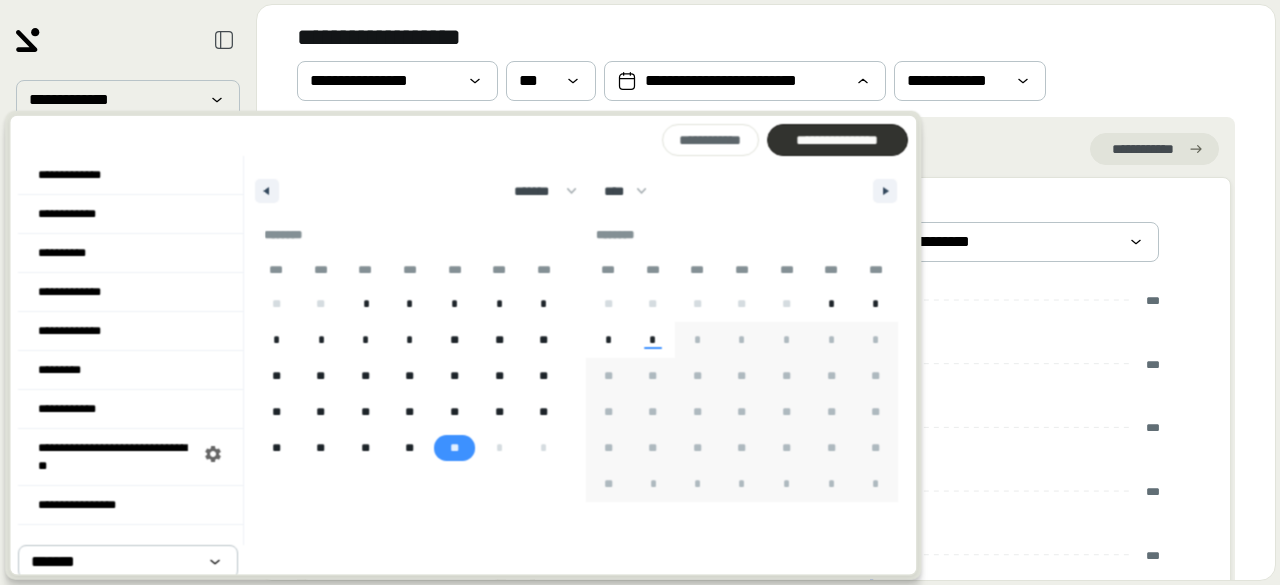 click on "**********" at bounding box center (837, 140) 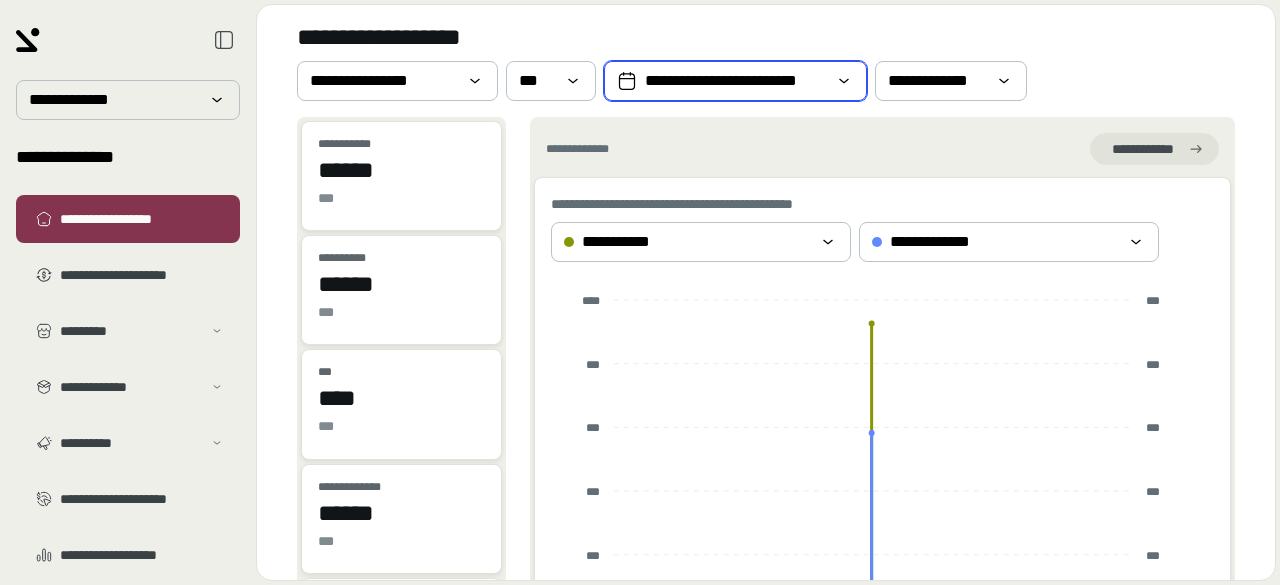 click on "**********" at bounding box center [735, 81] 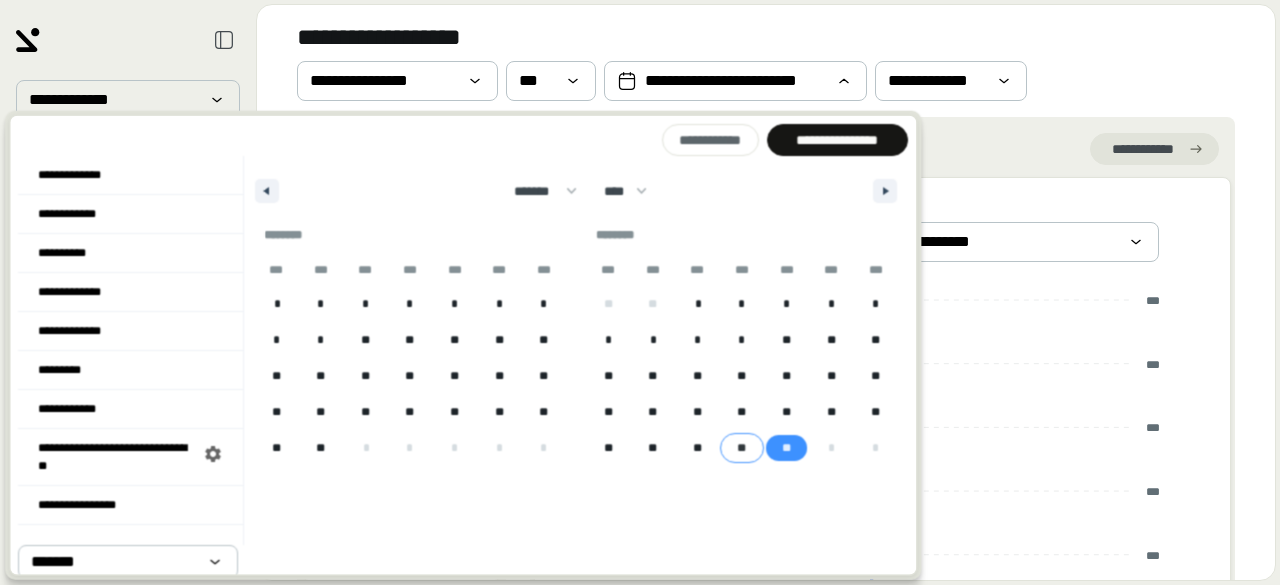 click on "**" at bounding box center [742, 448] 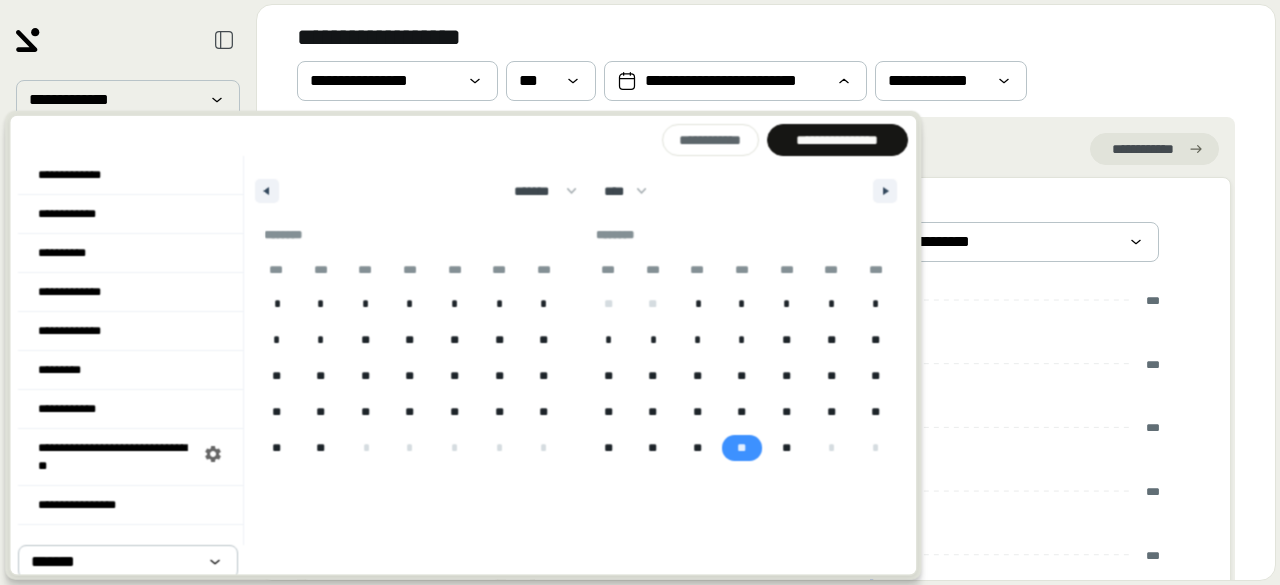 click on "**********" at bounding box center [463, 351] 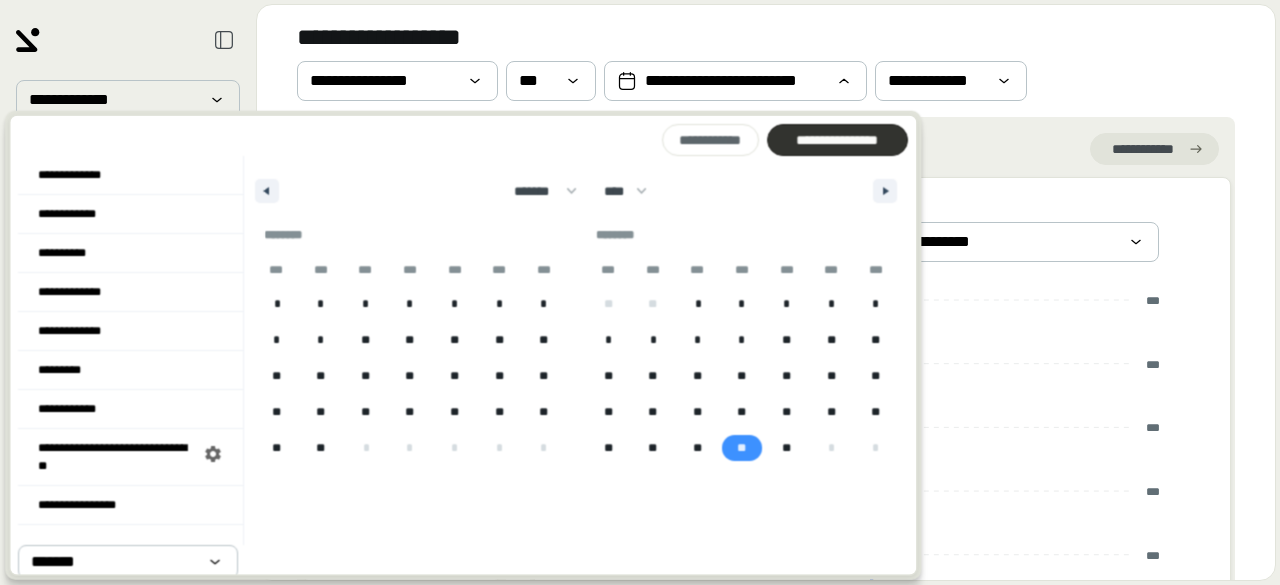 click on "**********" at bounding box center (837, 140) 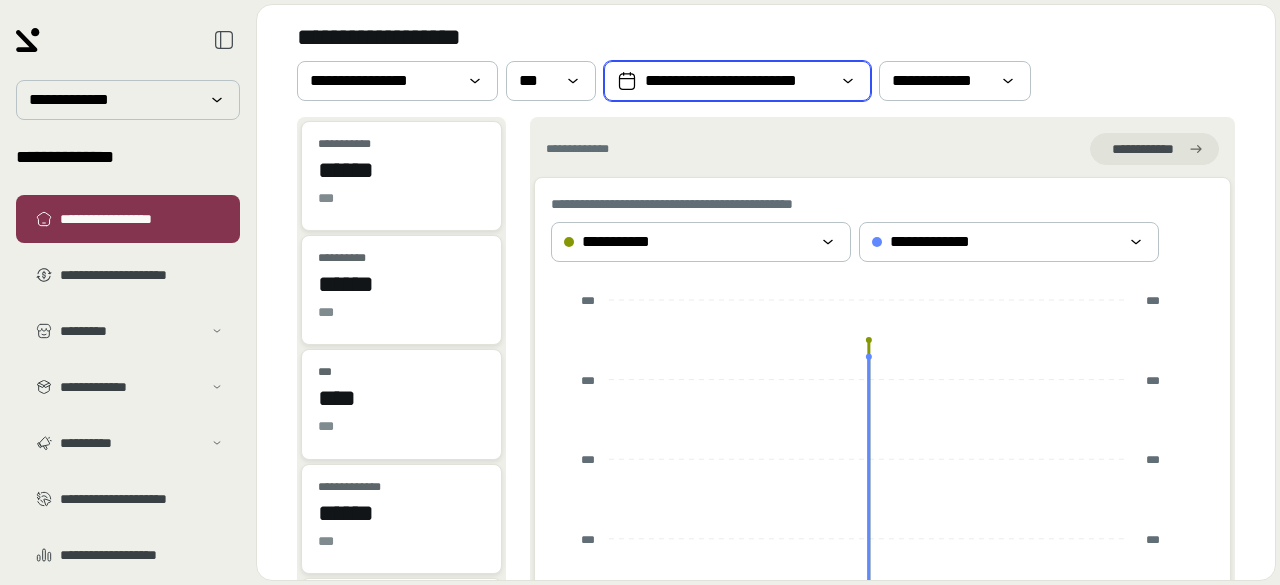 click on "**********" at bounding box center [737, 81] 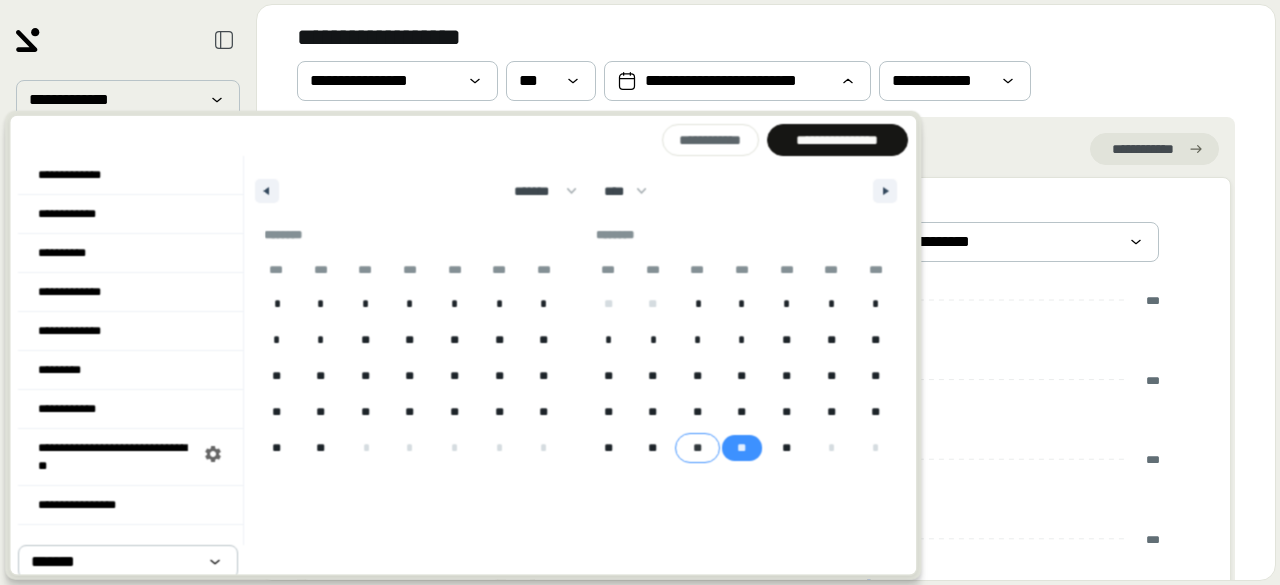 click on "**" at bounding box center (698, 448) 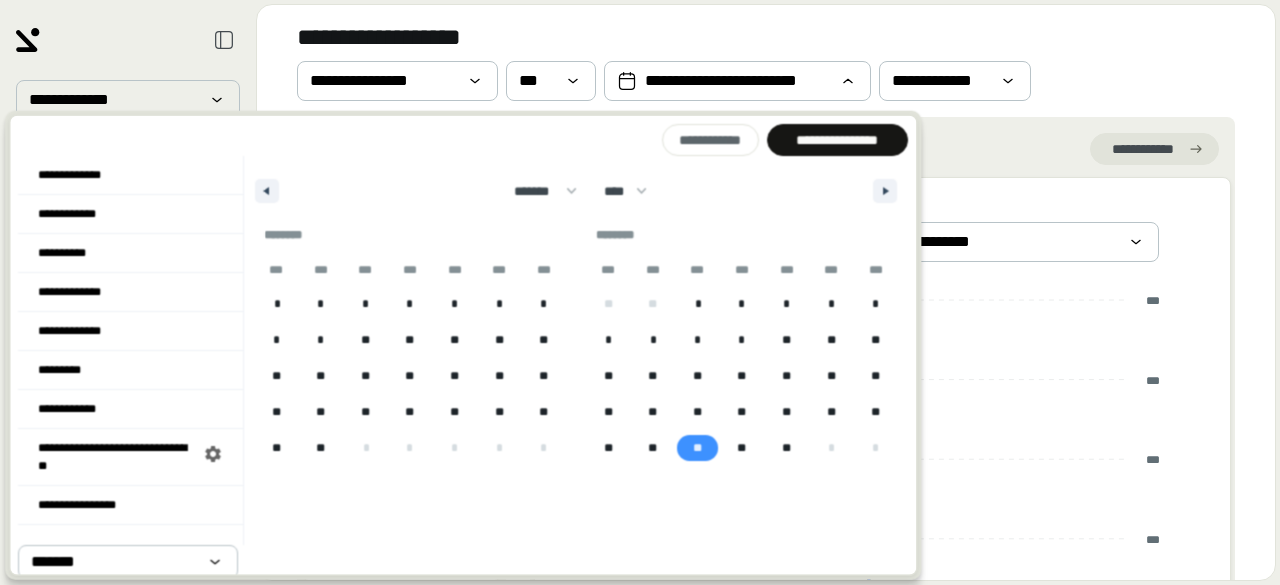 click on "**********" at bounding box center [837, 140] 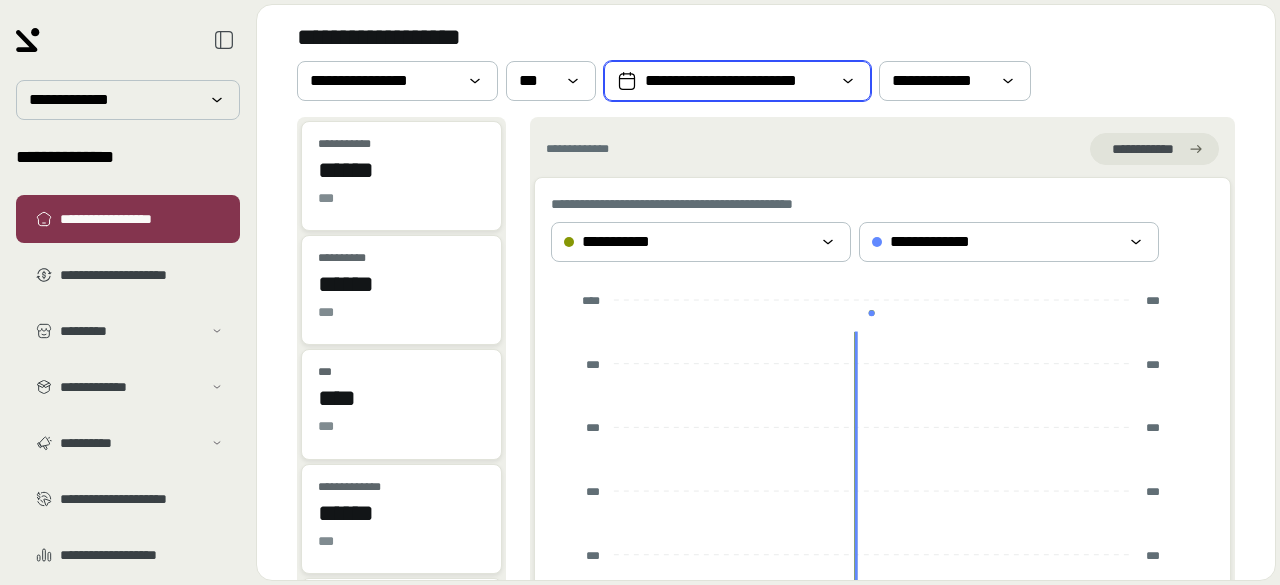 click on "**********" at bounding box center [737, 81] 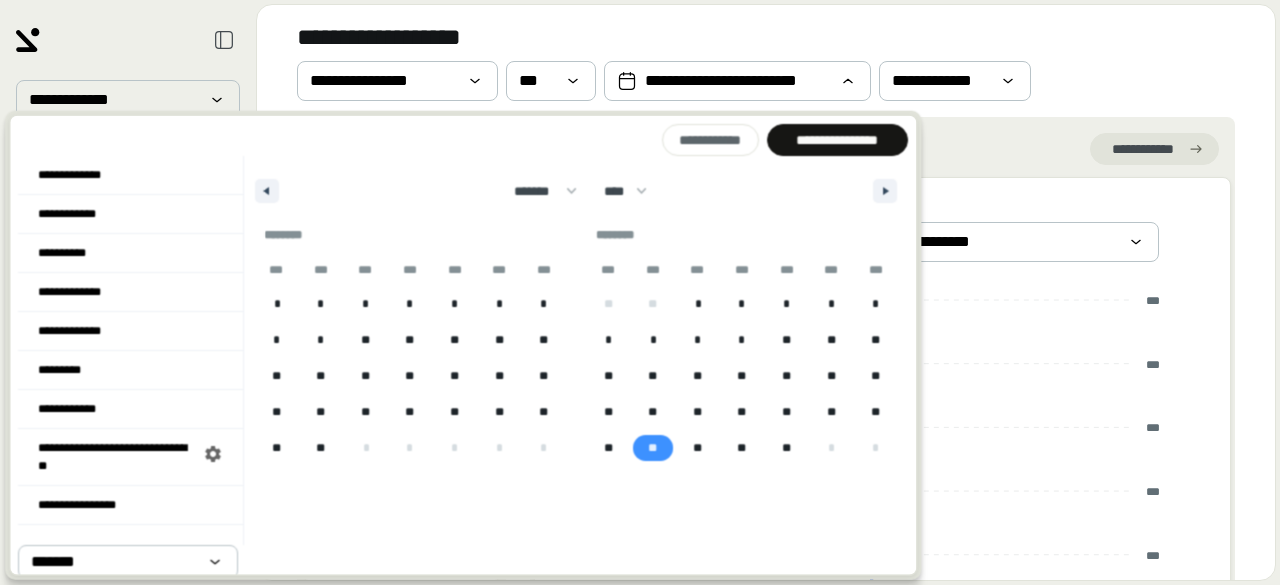 click on "**" at bounding box center (653, 448) 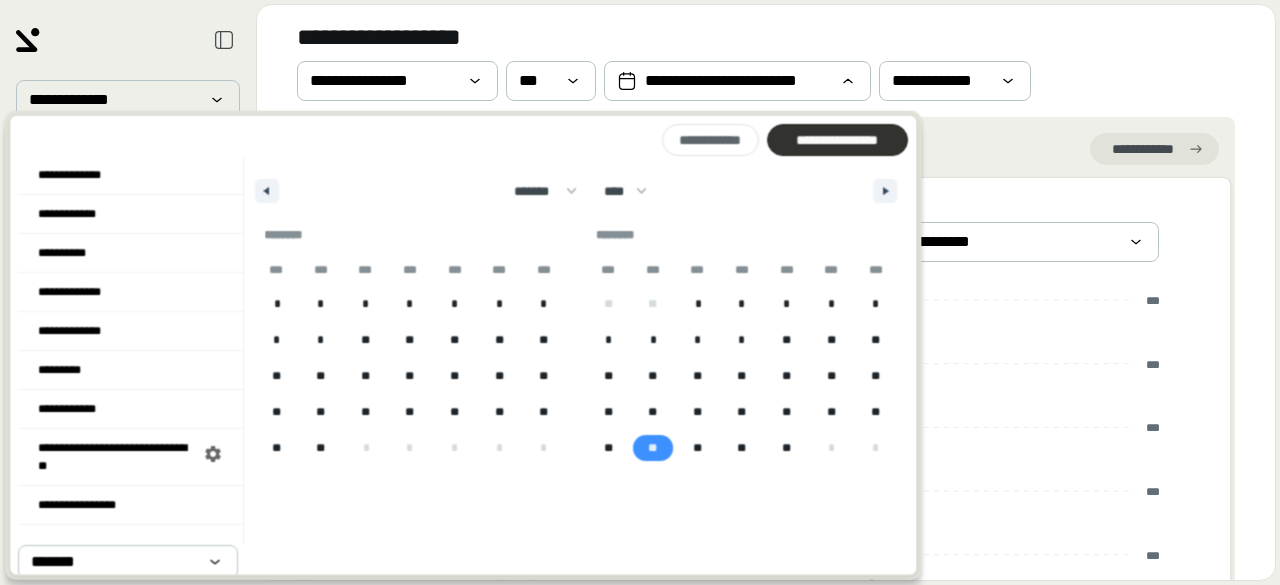 click on "**********" at bounding box center (837, 140) 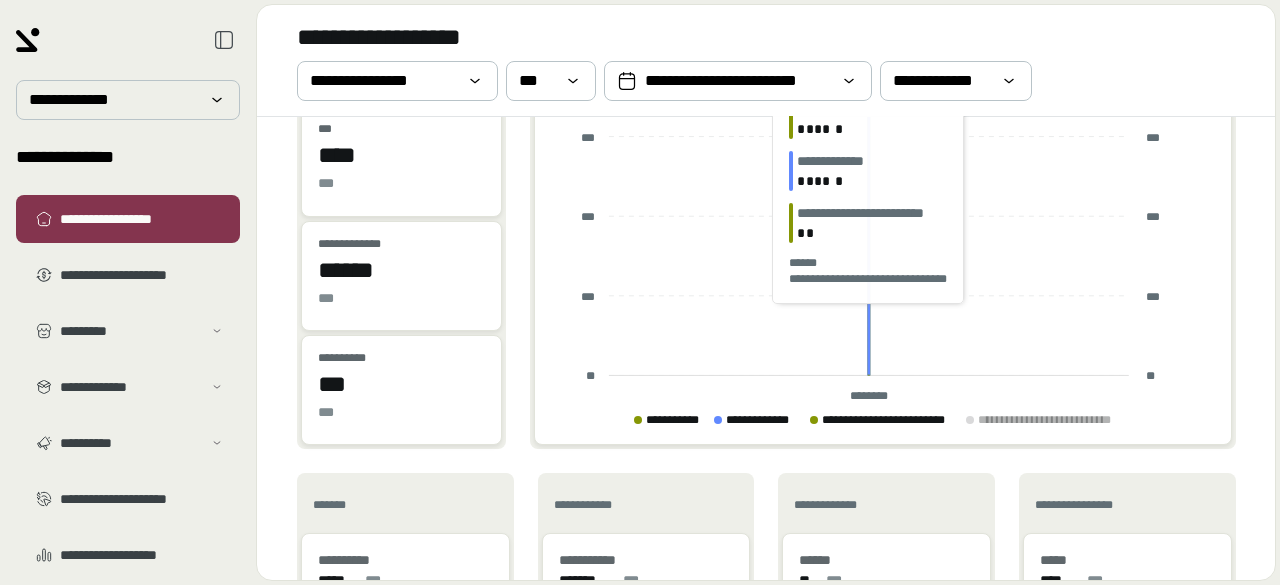 scroll, scrollTop: 300, scrollLeft: 0, axis: vertical 